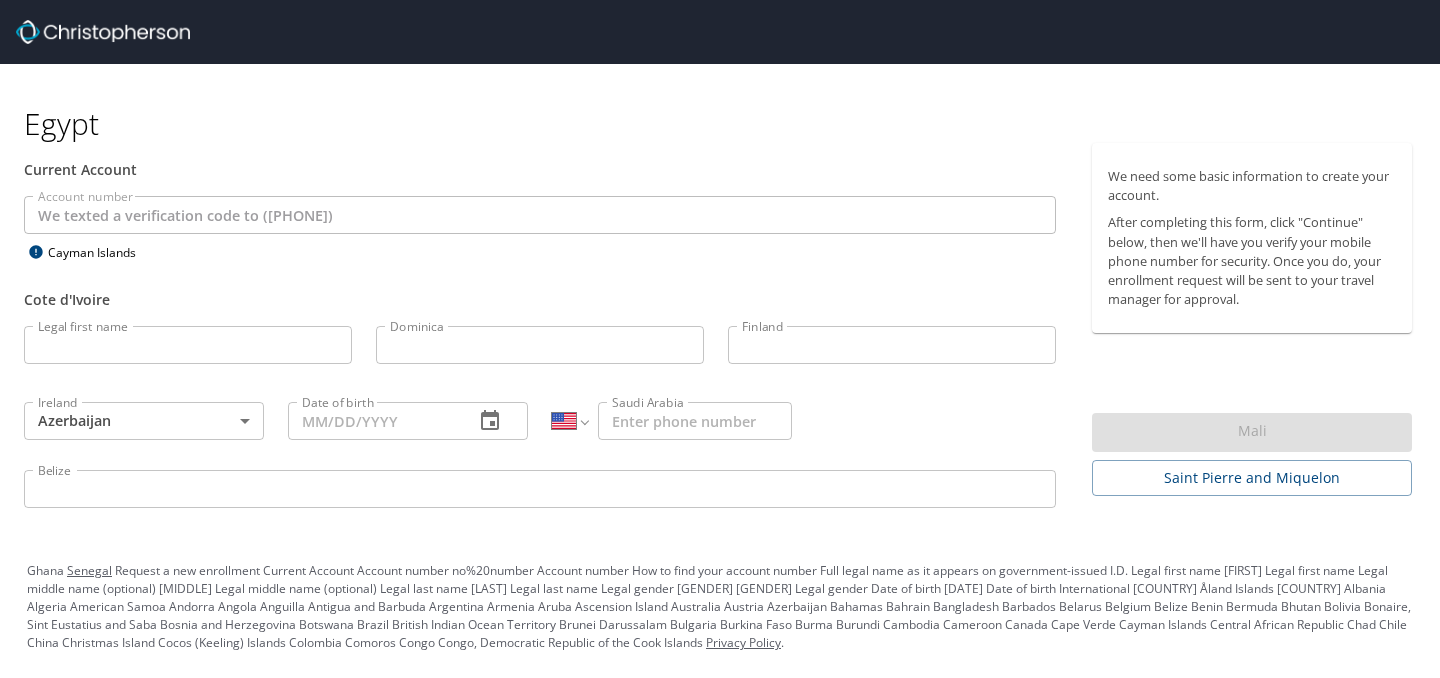 scroll, scrollTop: 0, scrollLeft: 0, axis: both 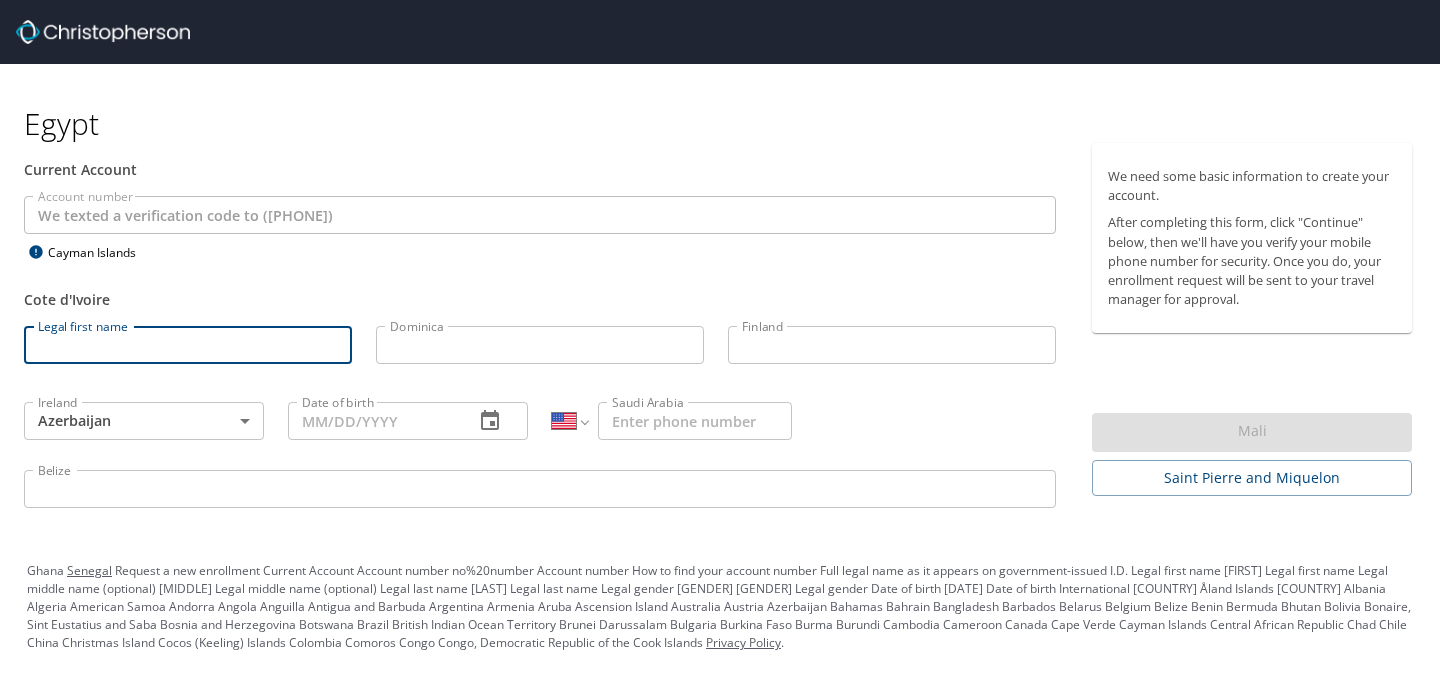 type on "[FIRST]" 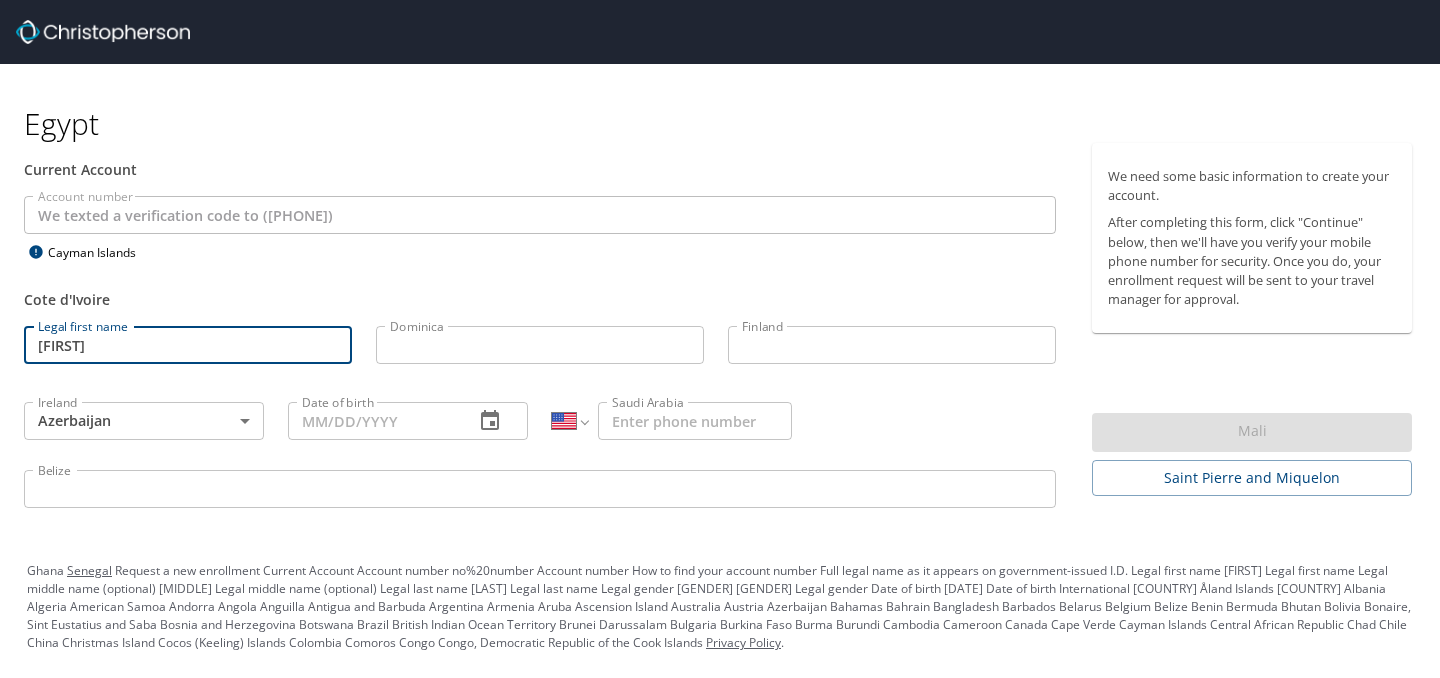 type on "Andorra" 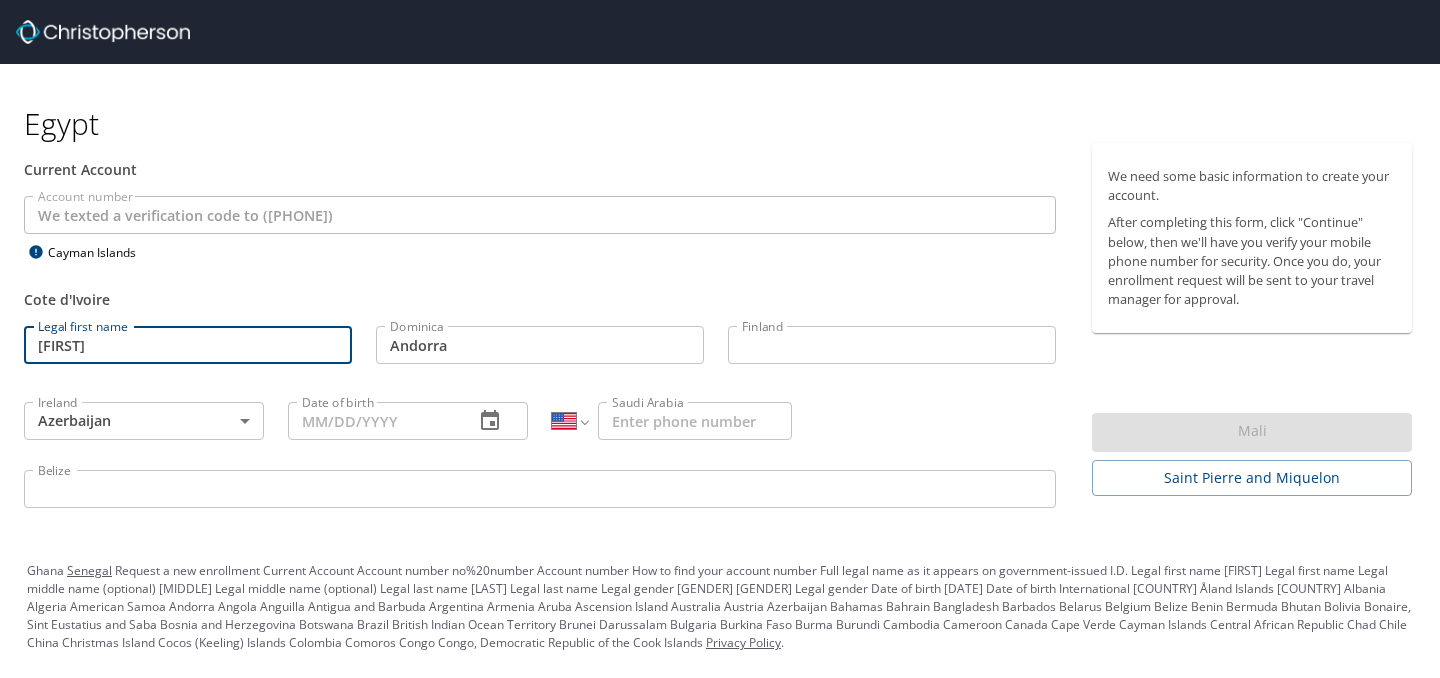 type on "[LAST]" 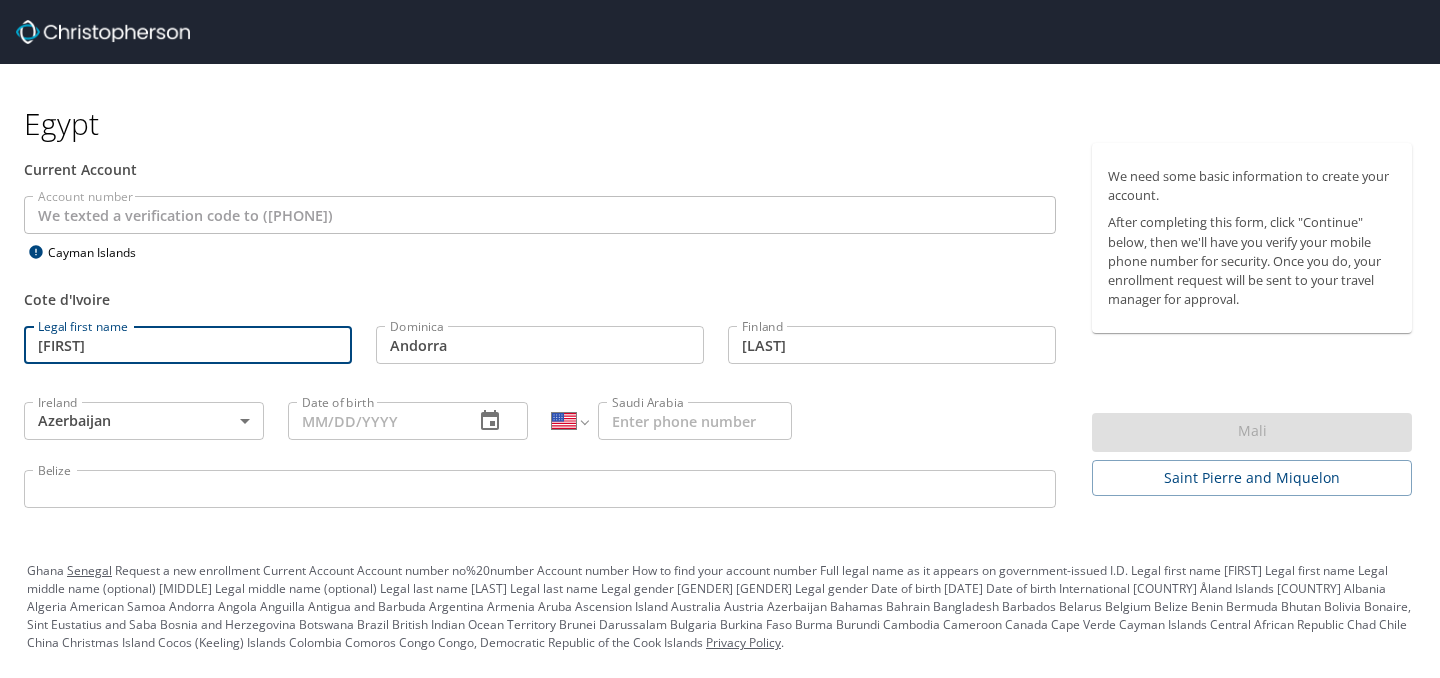 type on "Mexico" 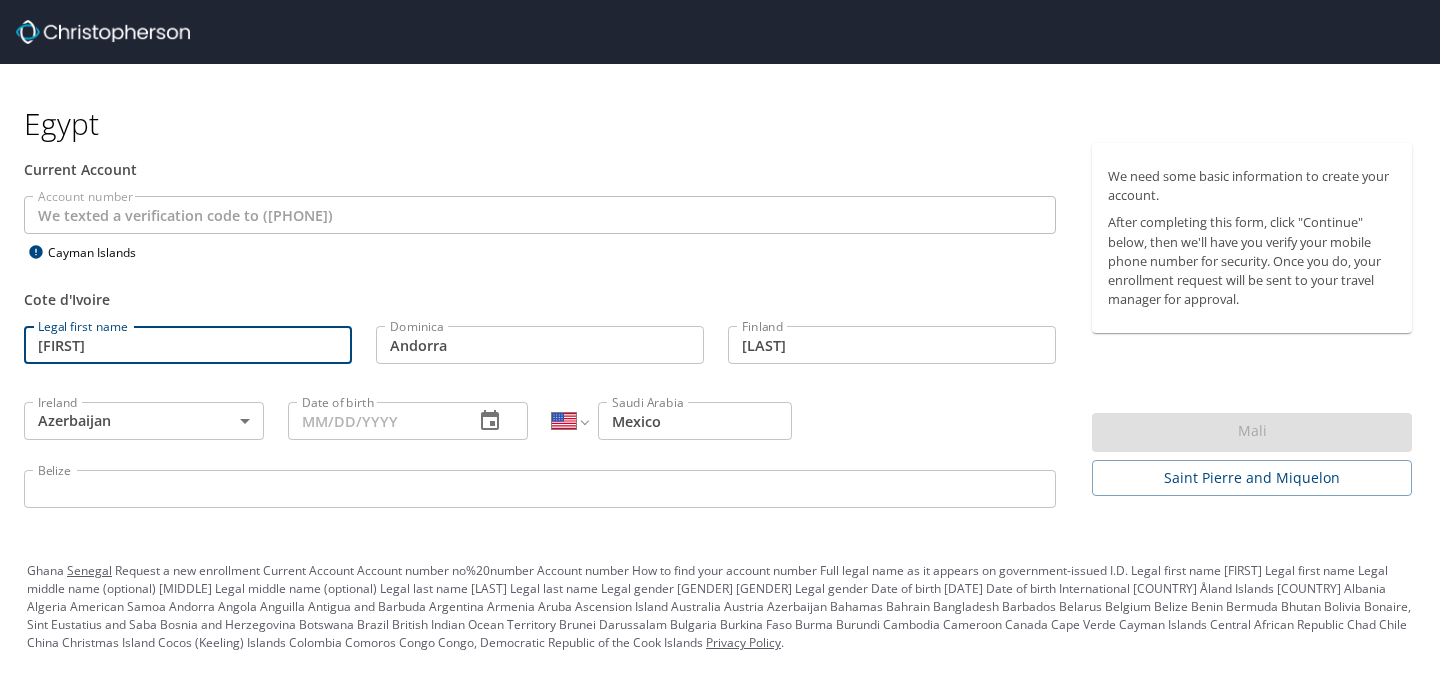 click on "Guadeloupe" at bounding box center [720, 339] 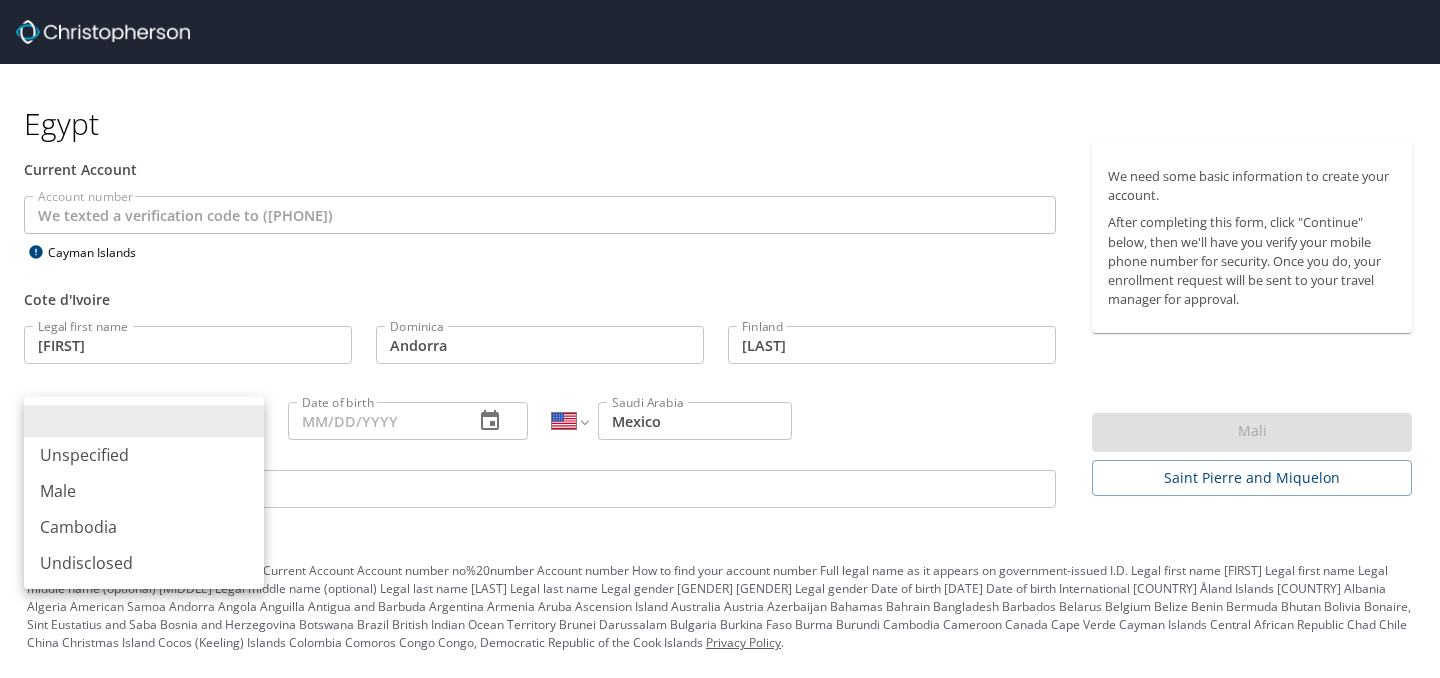 click on "Male" at bounding box center (144, 491) 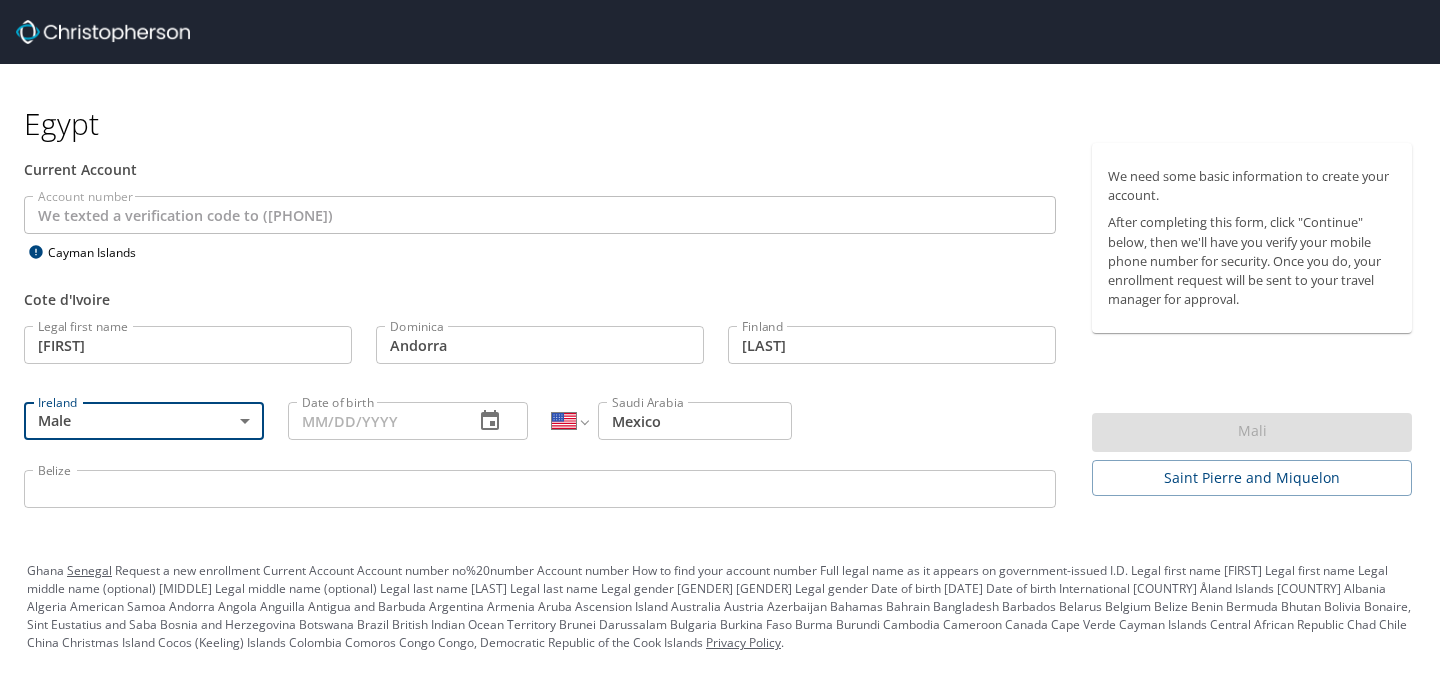 click on "Date of birth" at bounding box center [373, 421] 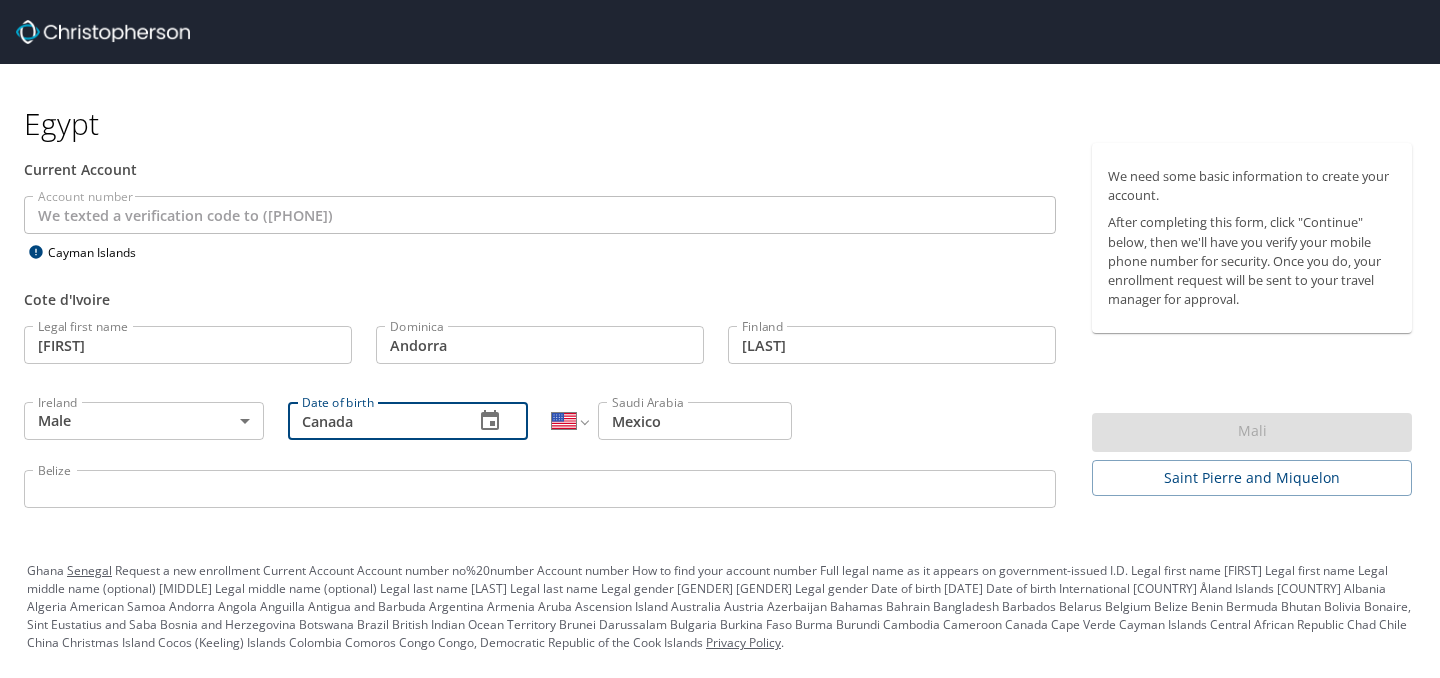 type on "Canada" 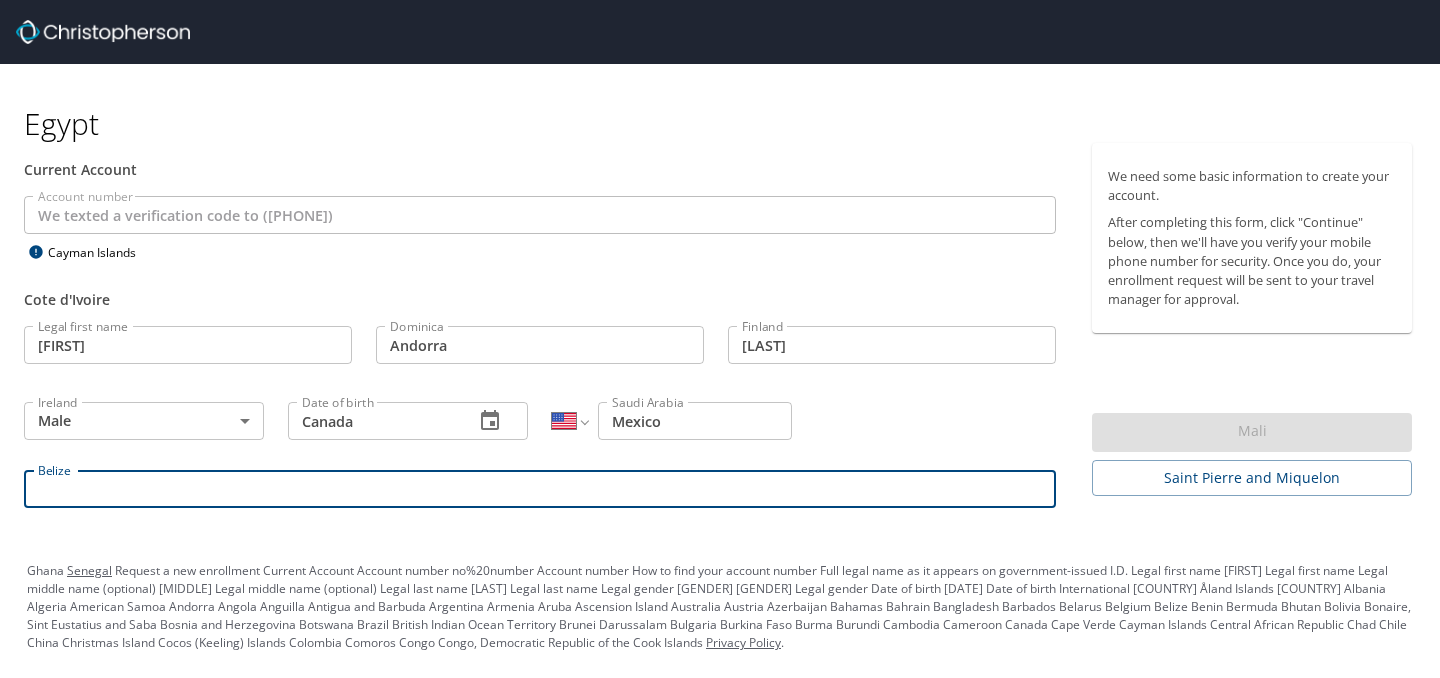 click on "Belize" at bounding box center [540, 489] 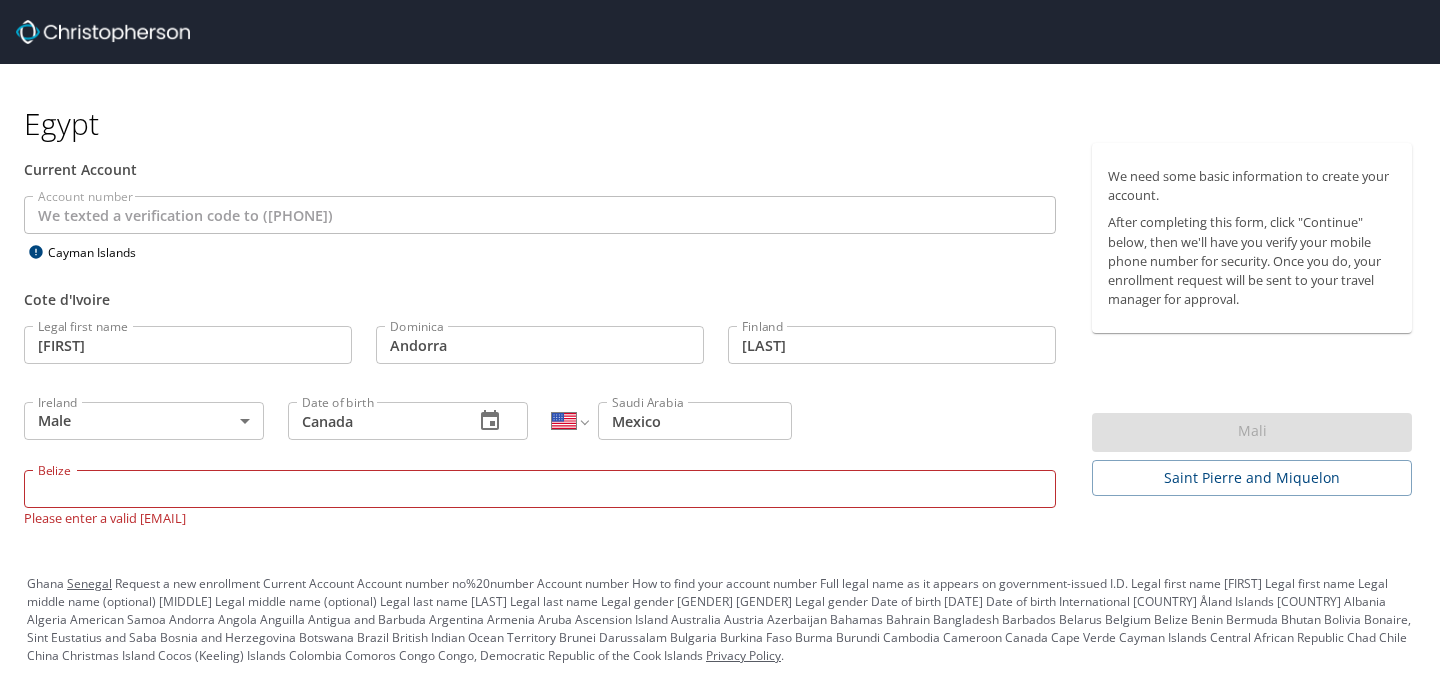 type on "Uruguay" 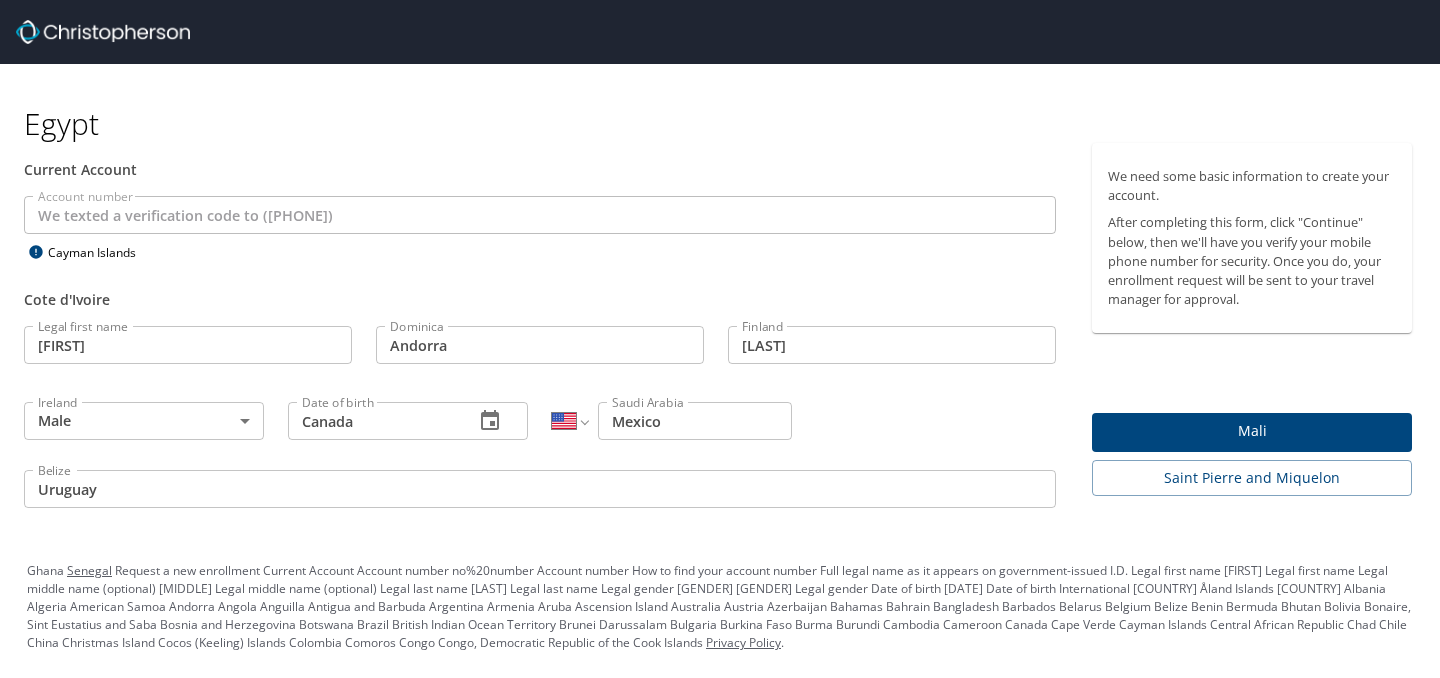 click on "Bolivia" at bounding box center (720, 376) 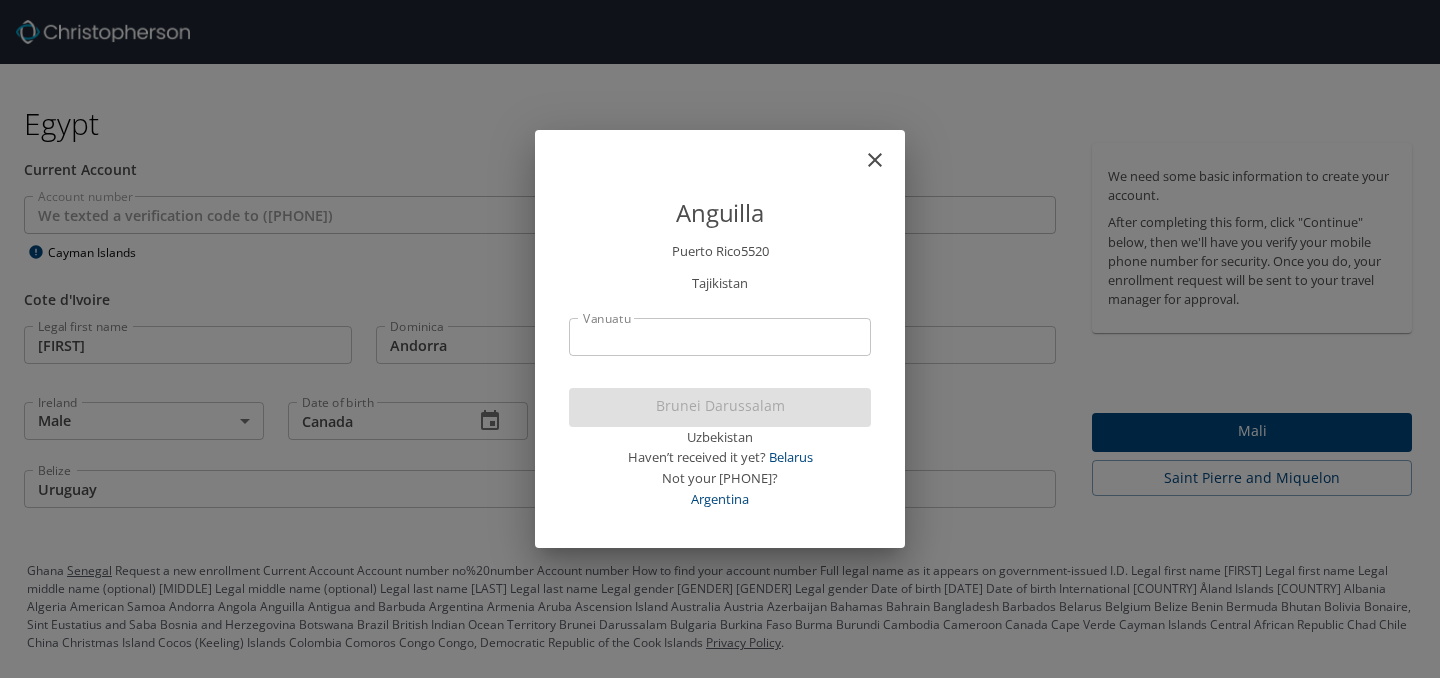 click on "Vanuatu" at bounding box center (720, 337) 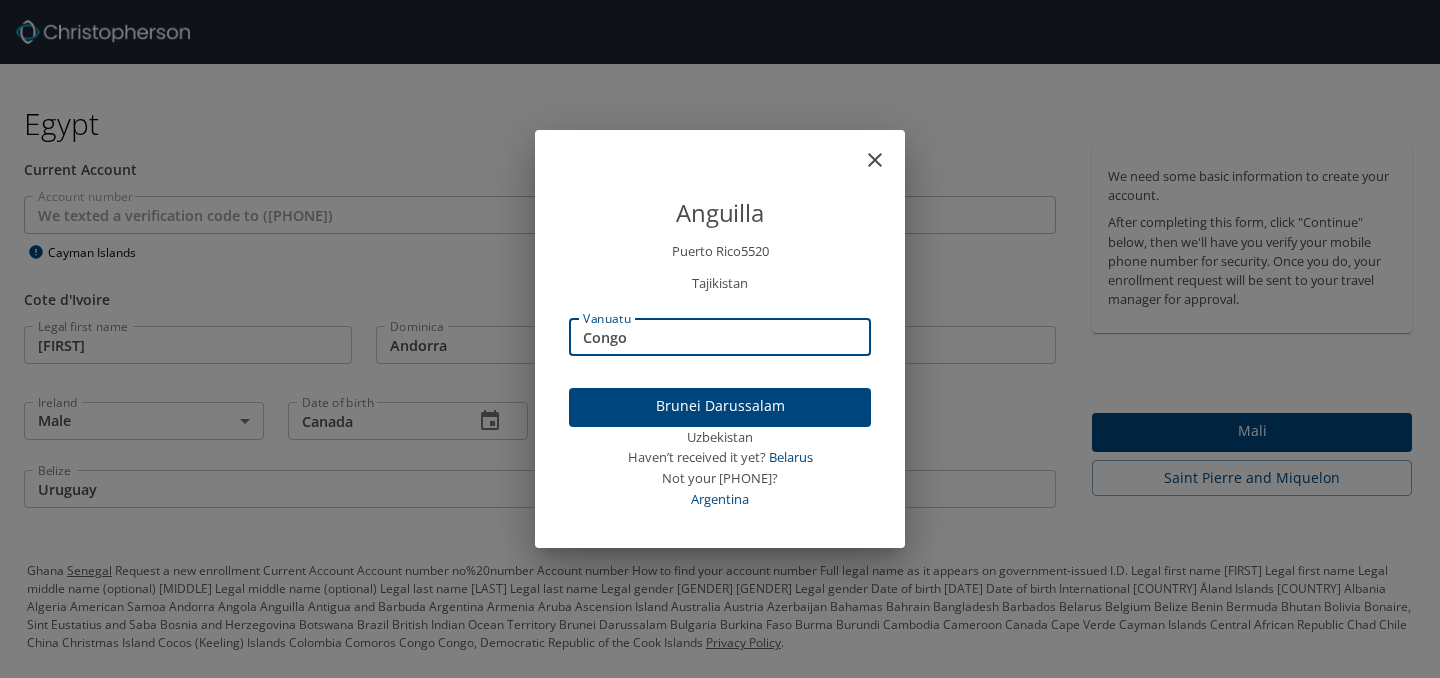 type on "Congo" 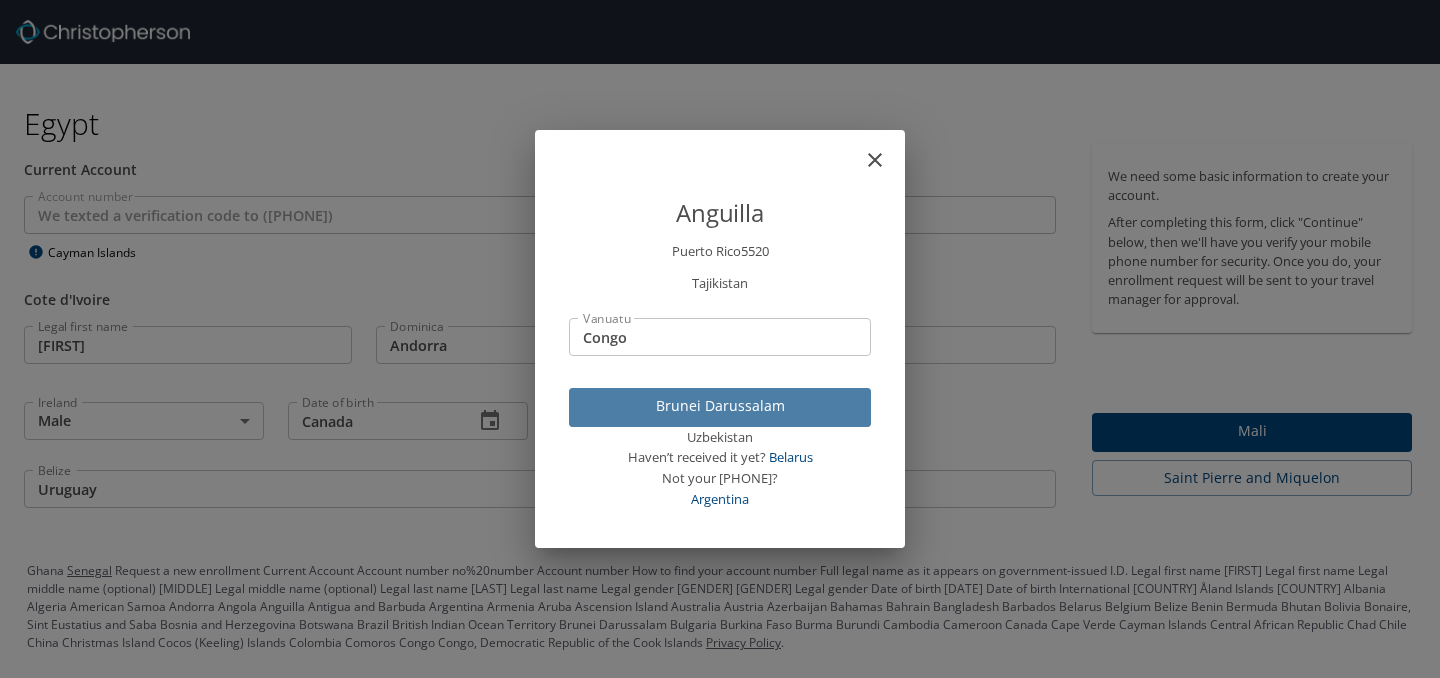 click on "Brunei Darussalam" at bounding box center (720, 406) 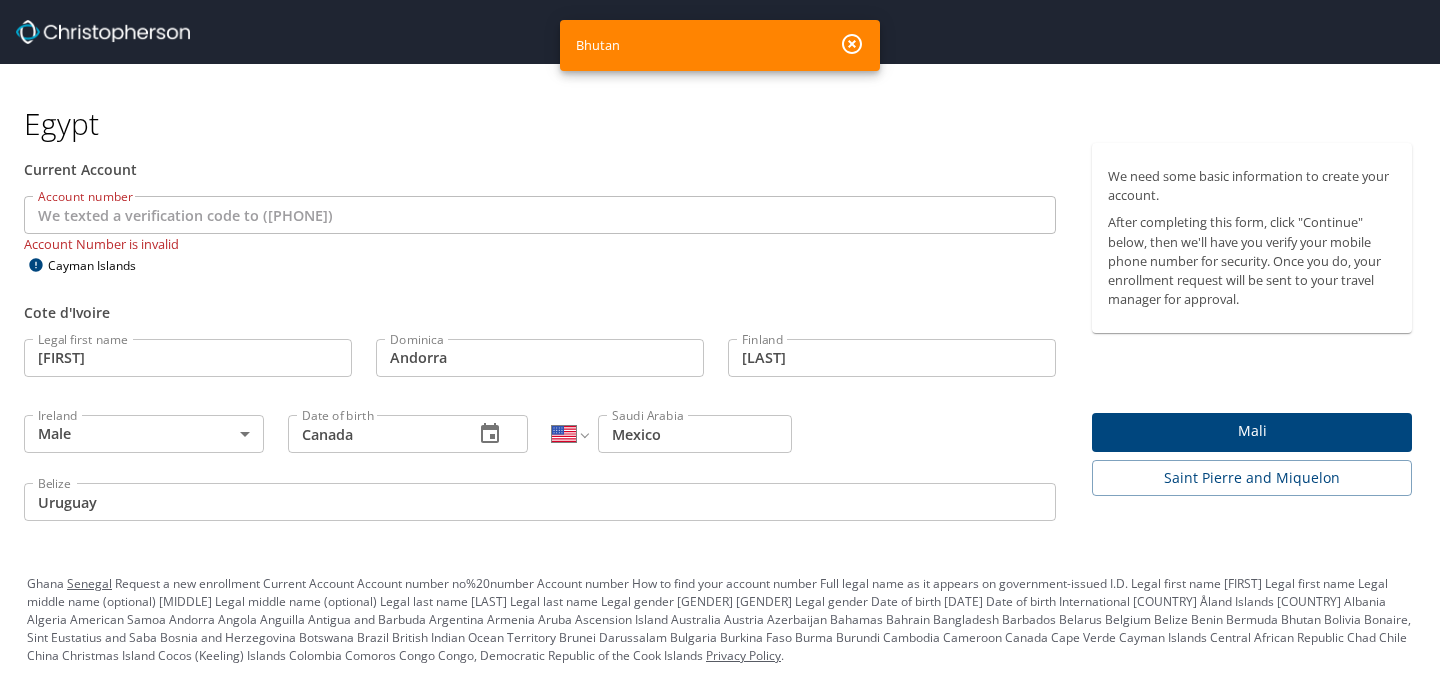 click on "Mali" at bounding box center (1252, 431) 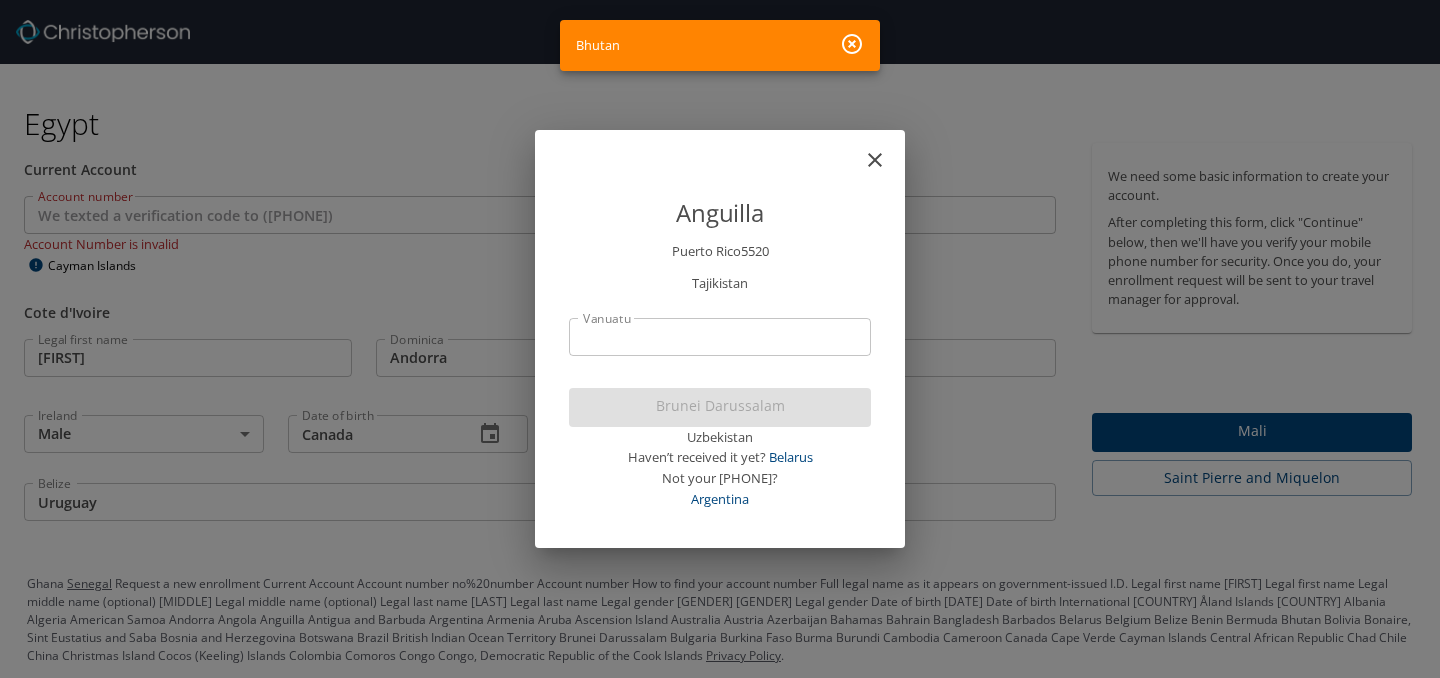 click on "Vanuatu" at bounding box center [720, 337] 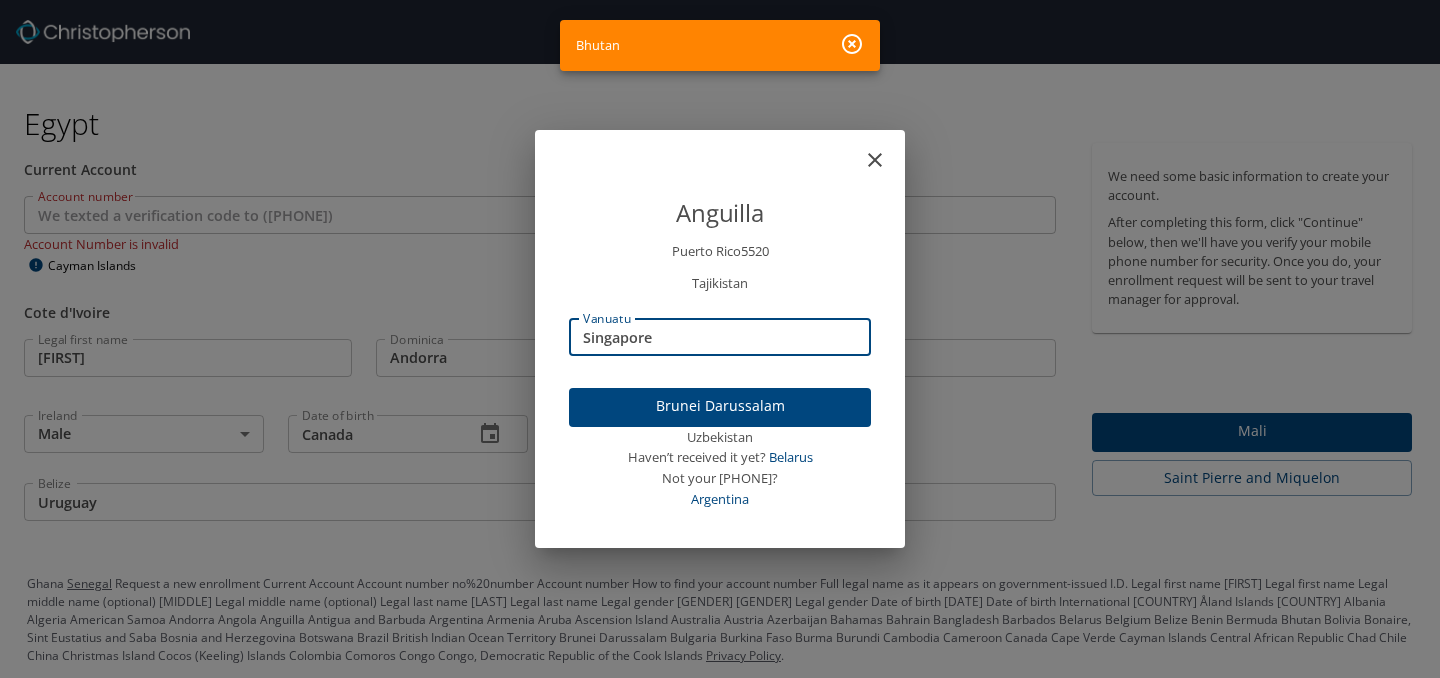 type on "Singapore" 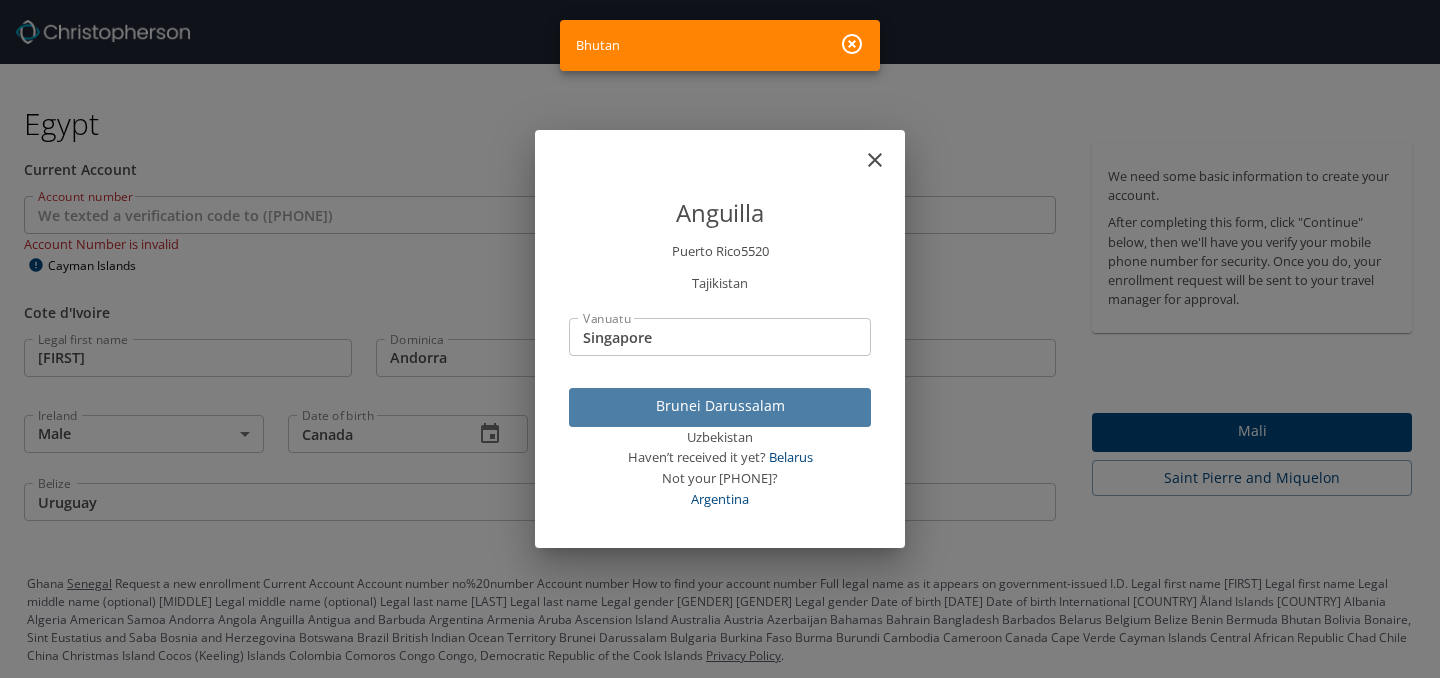 click on "Brunei Darussalam" at bounding box center [720, 406] 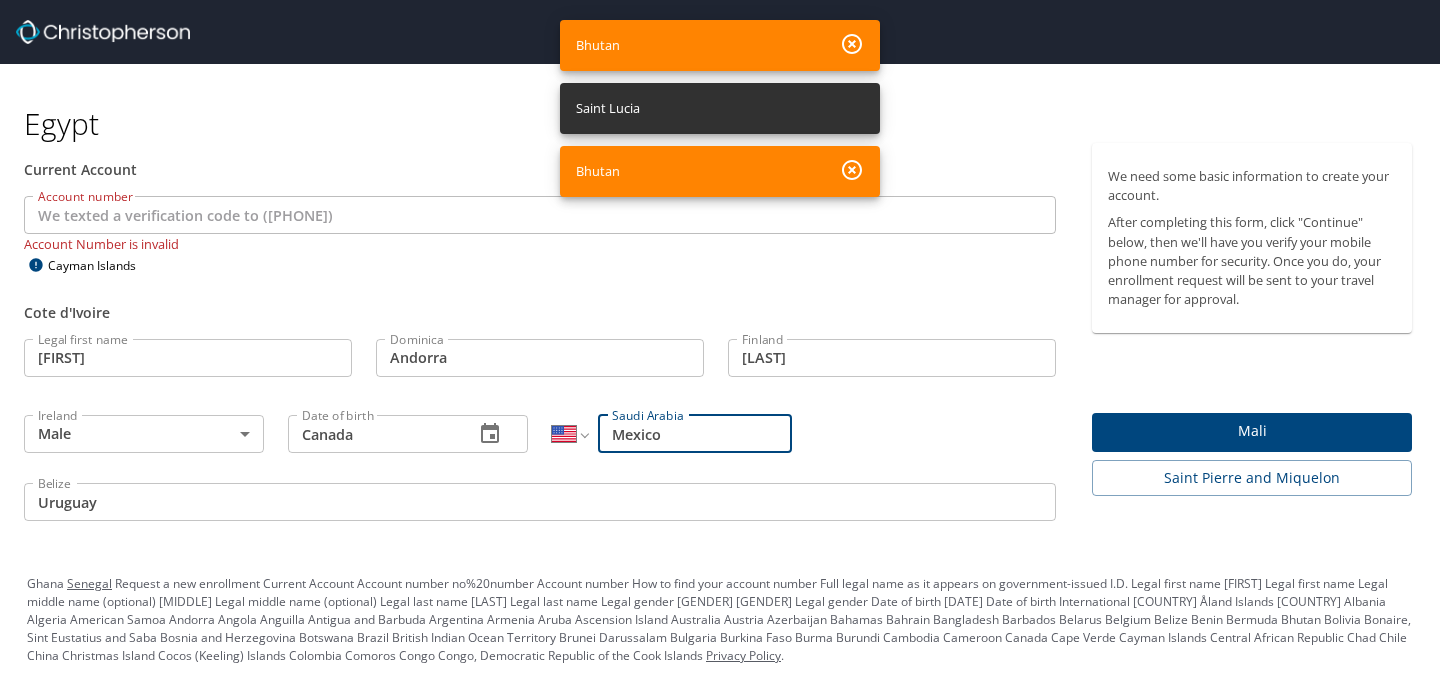 click on "Colombia" at bounding box center [720, 620] 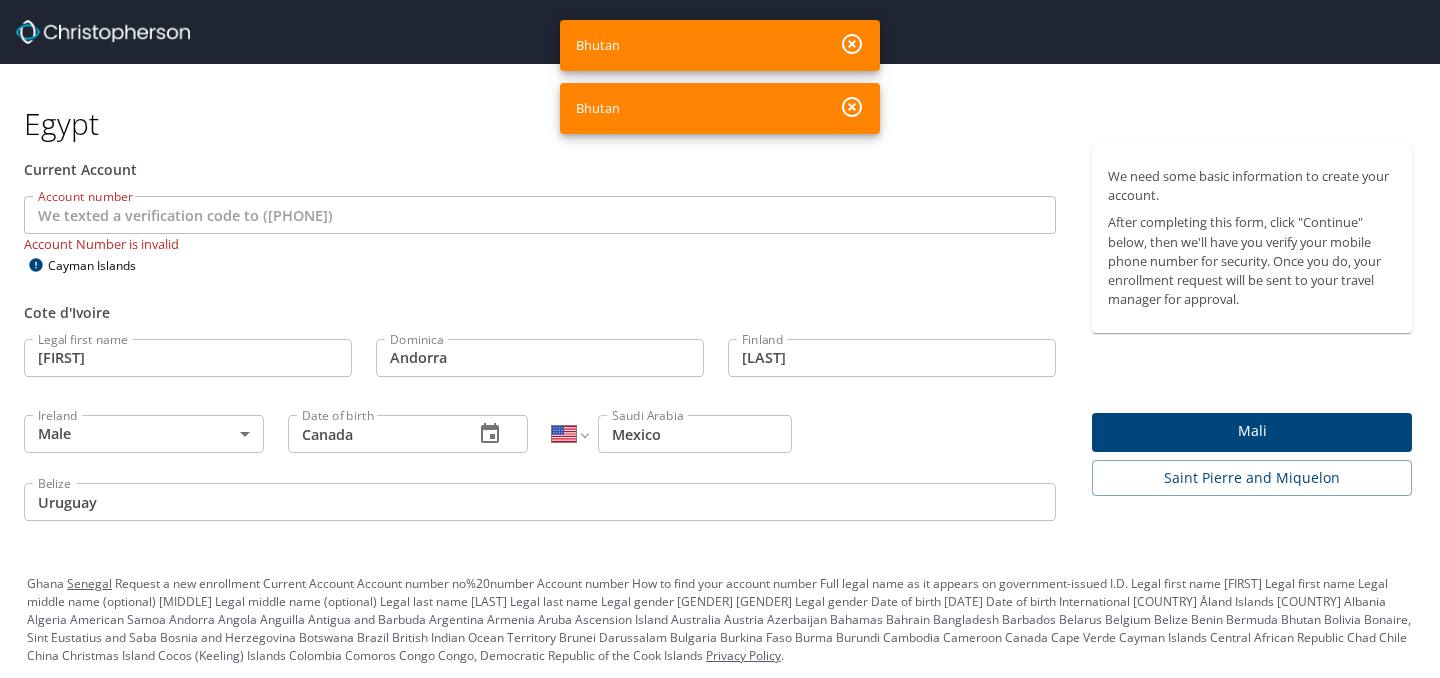 click at bounding box center [852, 44] 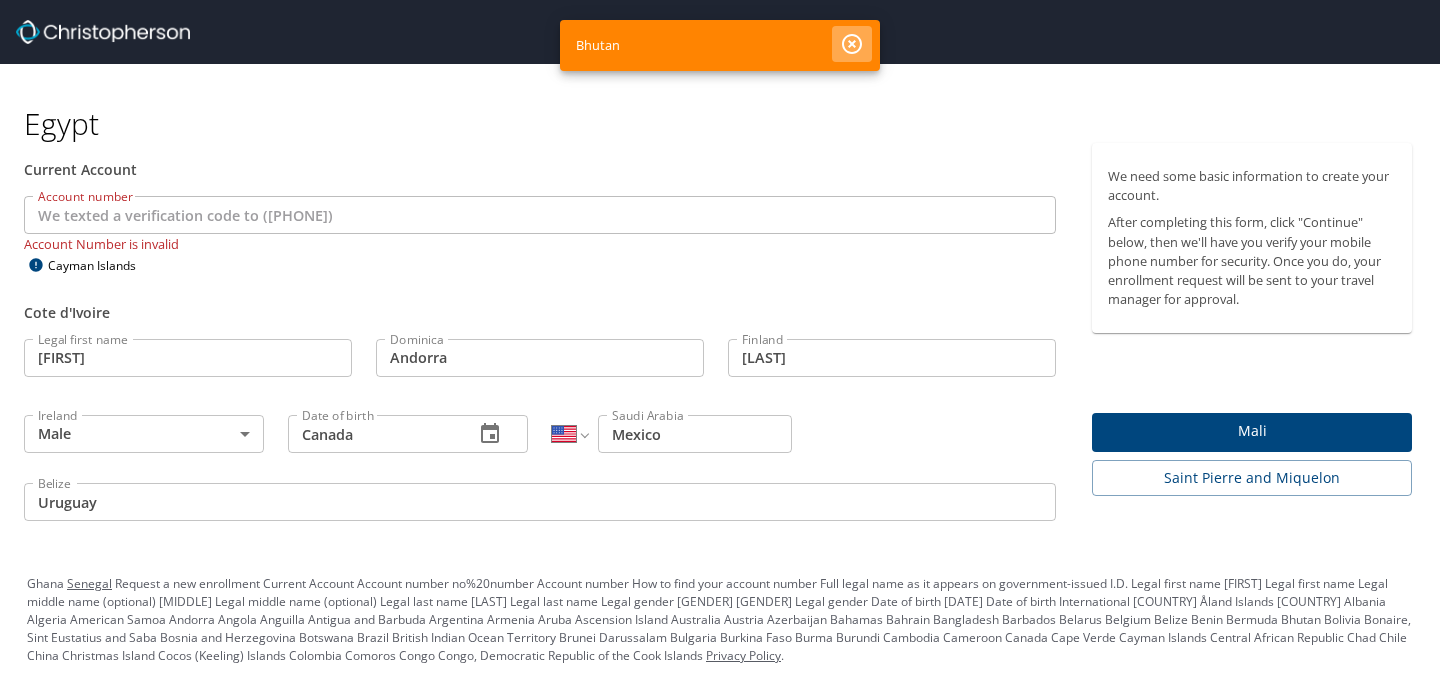 click at bounding box center [852, 44] 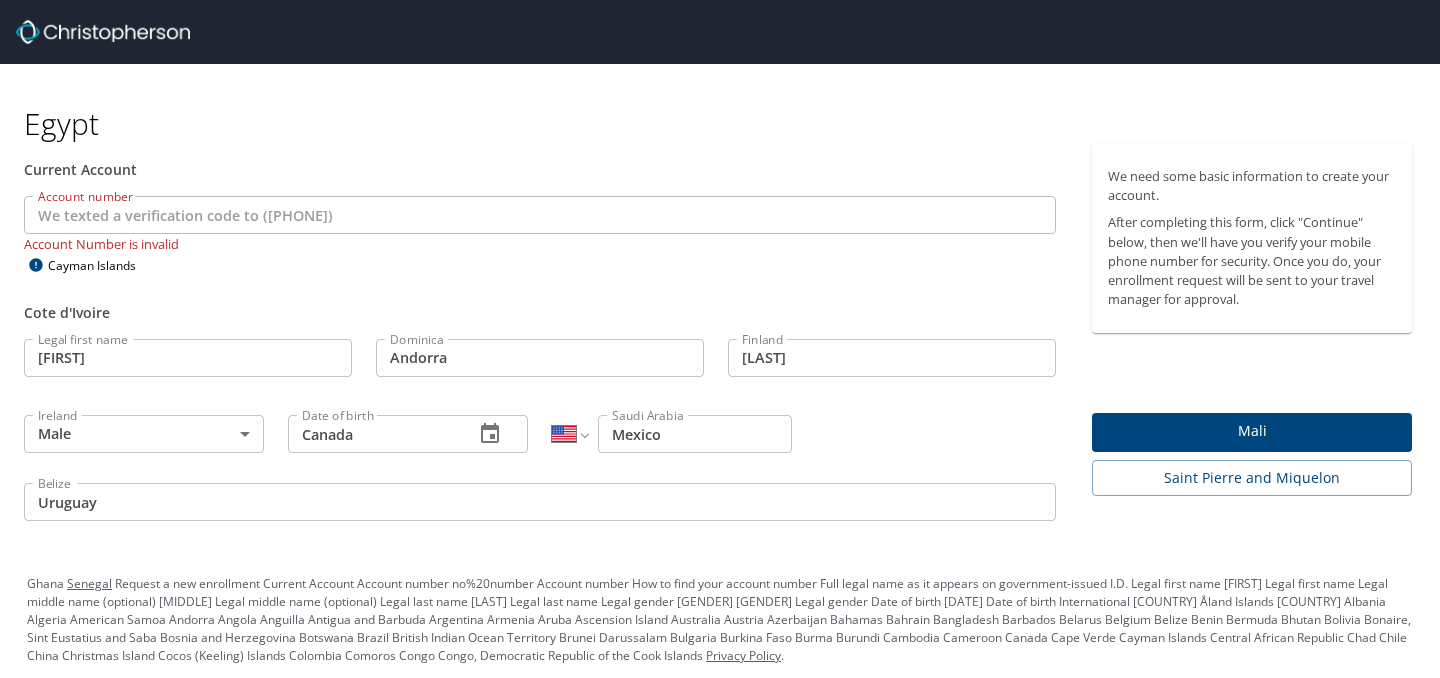 click on "Account Number is invalid" at bounding box center (540, 243) 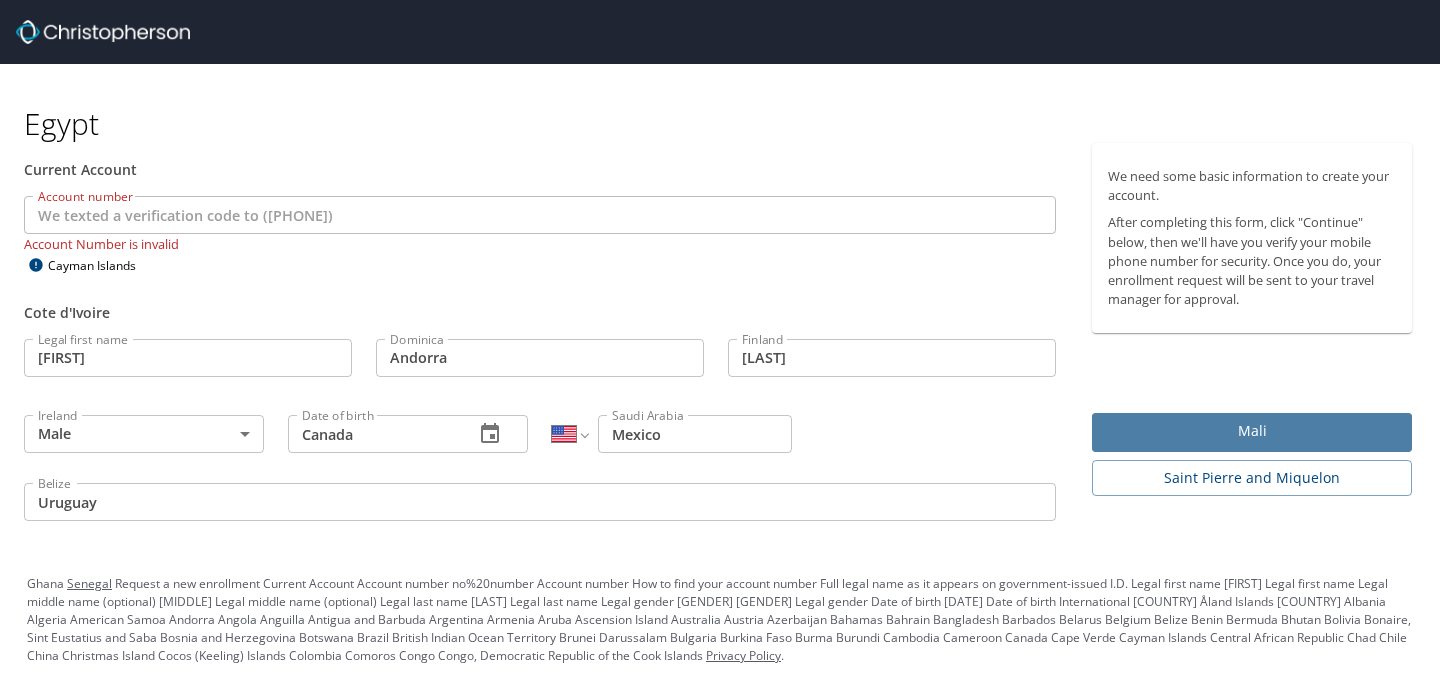 click on "Mali" at bounding box center (1252, 432) 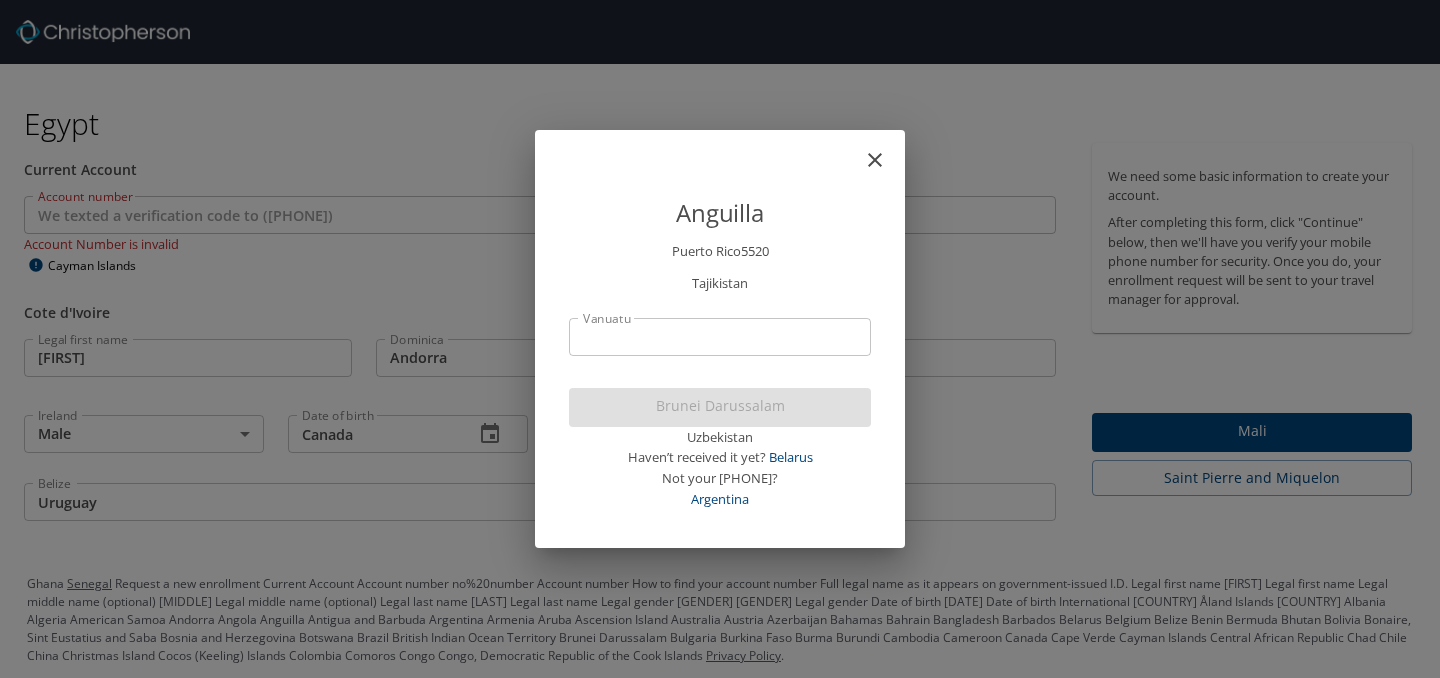 click on "Vanuatu" at bounding box center (720, 337) 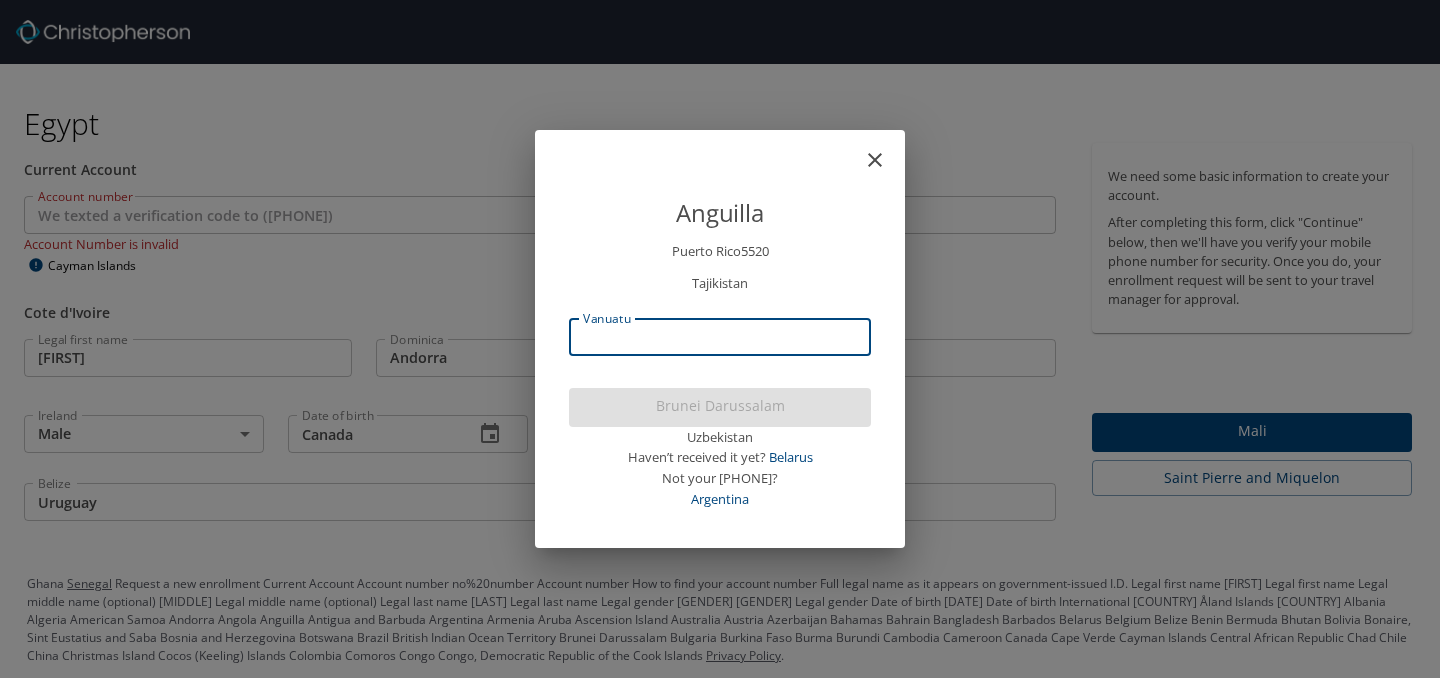 click on "Vanuatu" at bounding box center [720, 337] 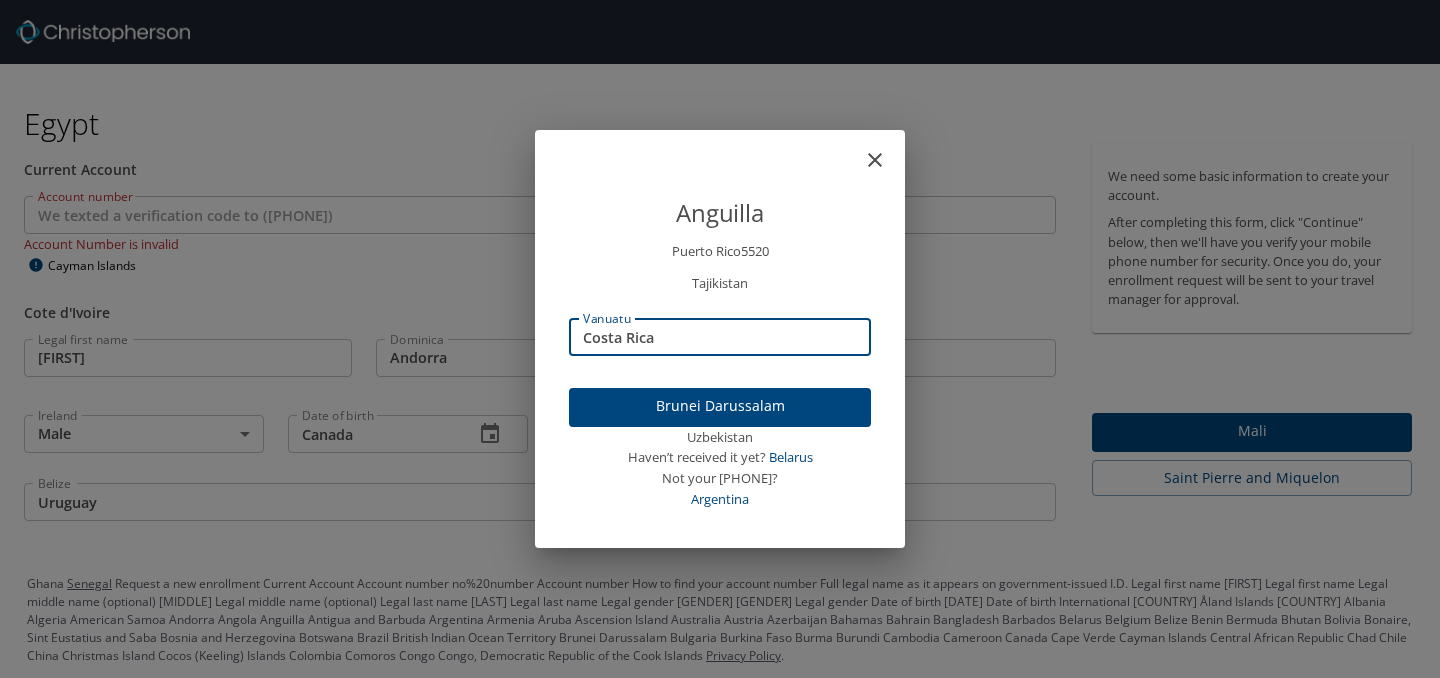 type on "Costa Rica" 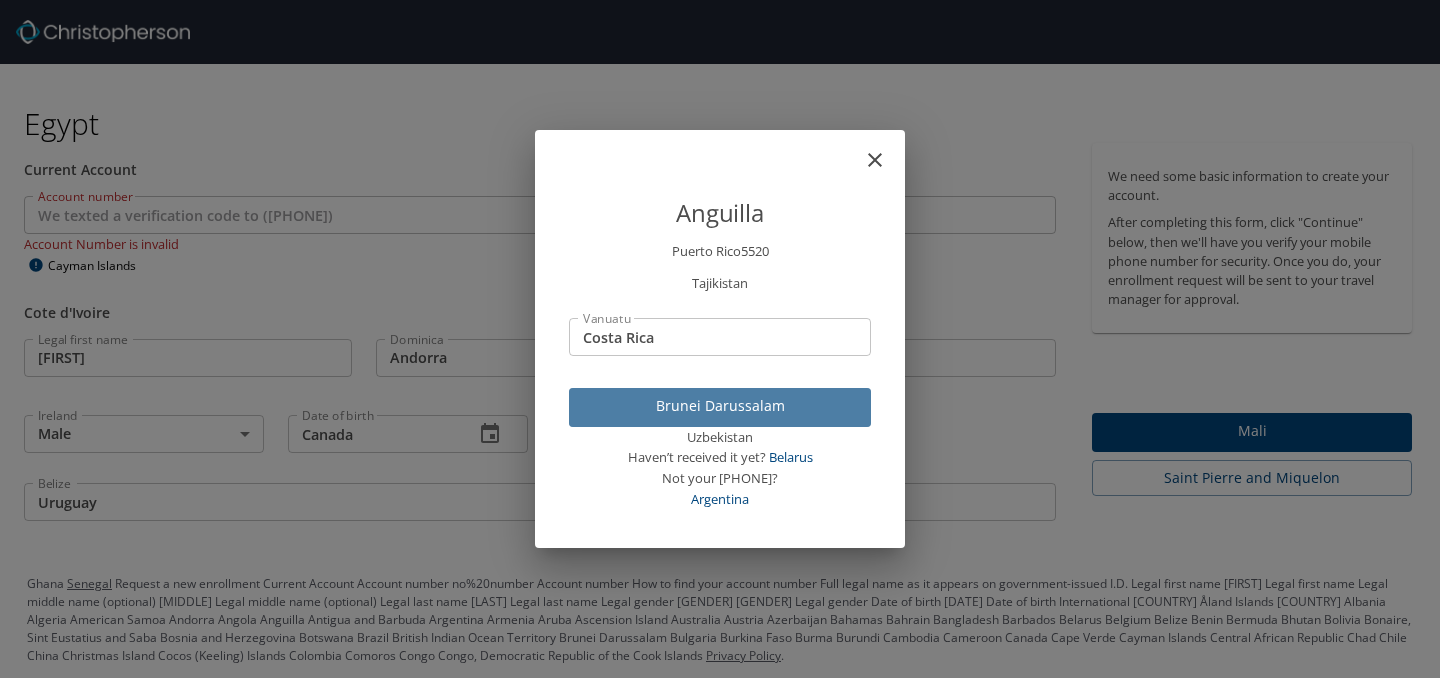 click on "Brunei Darussalam" at bounding box center (720, 406) 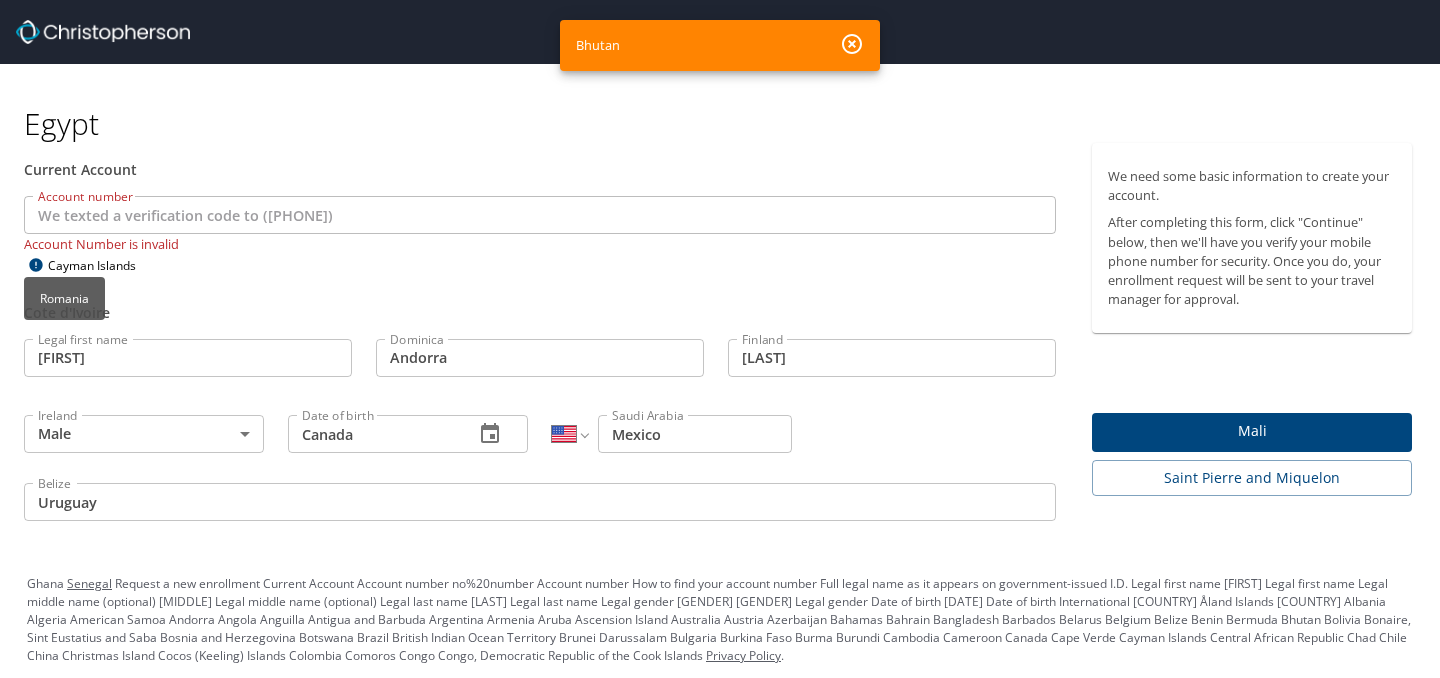 click on "Cayman Islands" at bounding box center [149, 265] 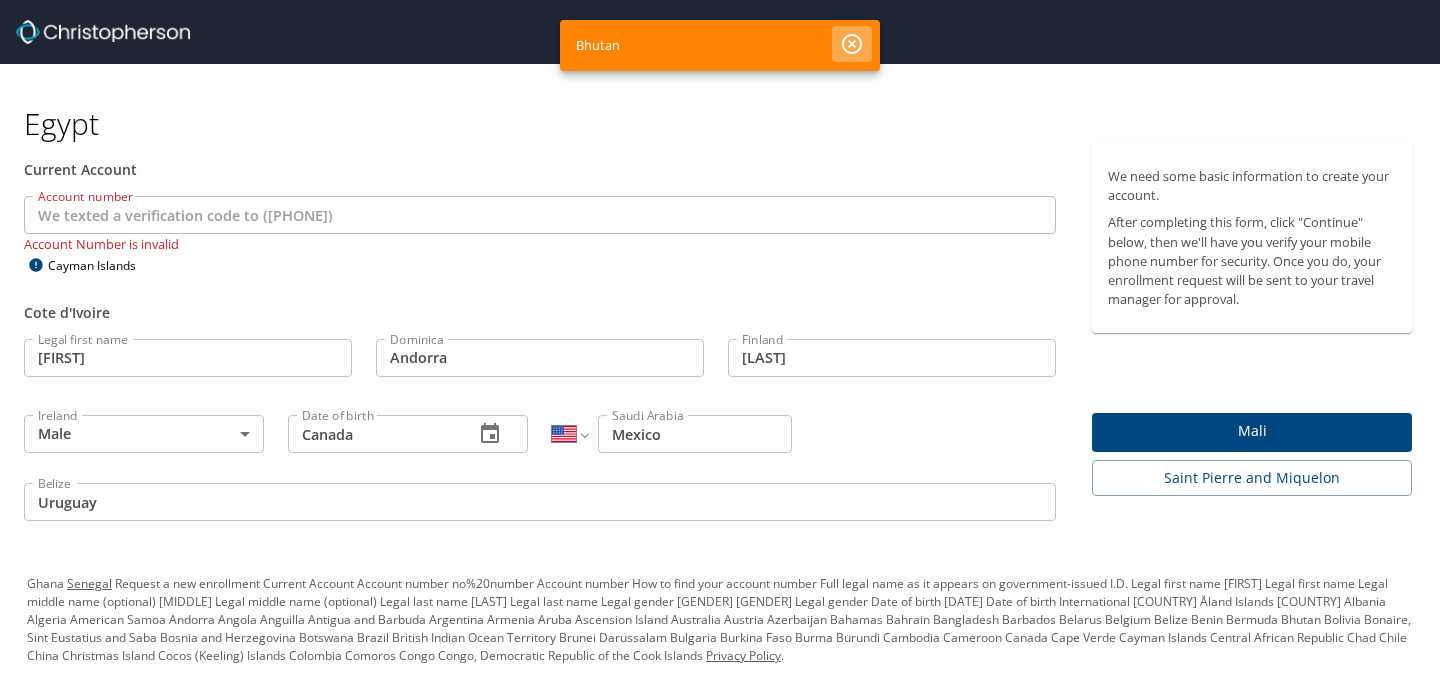 click at bounding box center [852, 44] 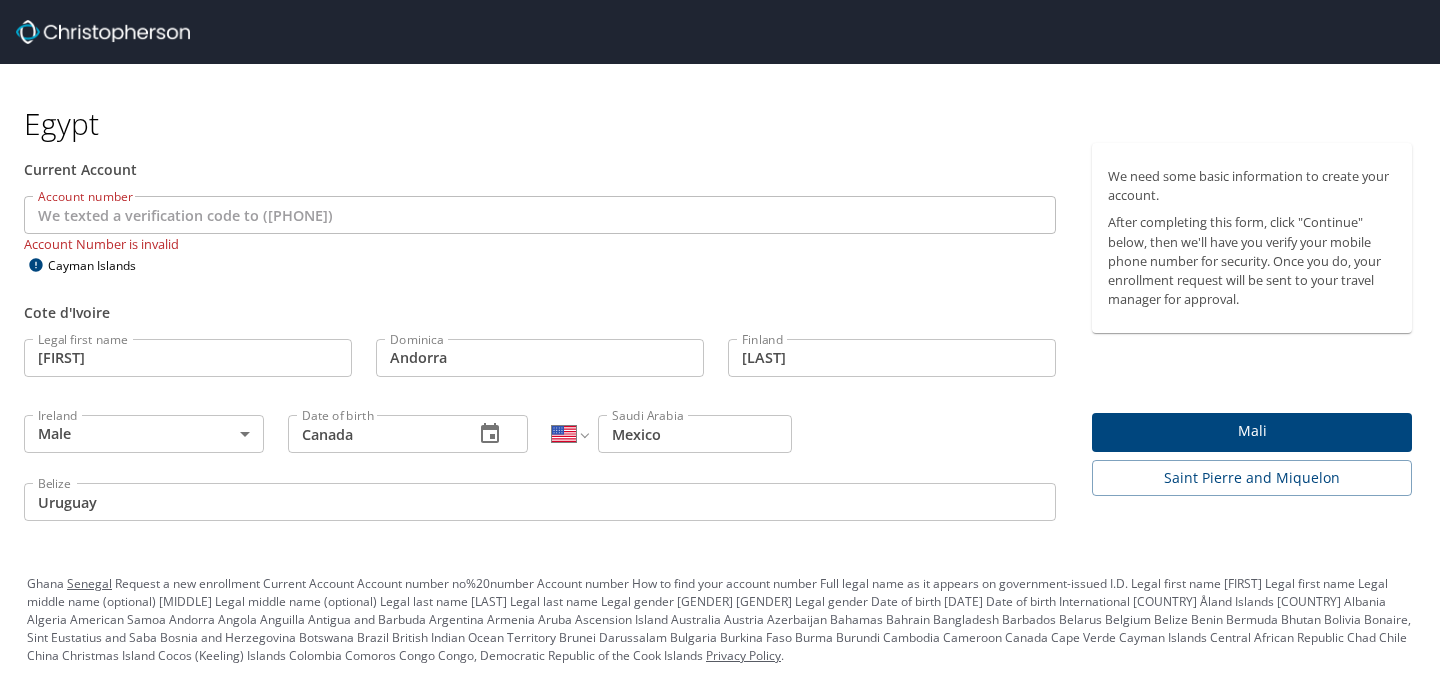 click on "Account Number is invalid" at bounding box center [540, 243] 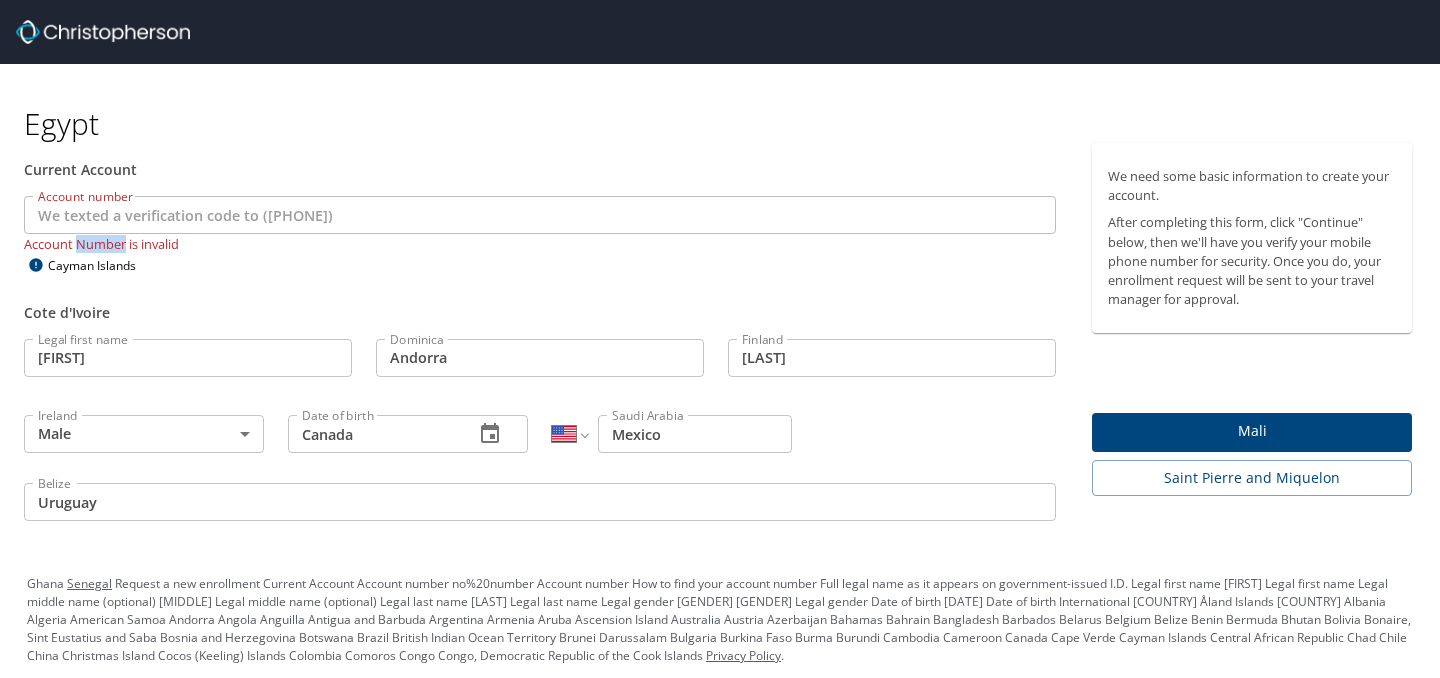 click on "Account Number is invalid" at bounding box center [540, 243] 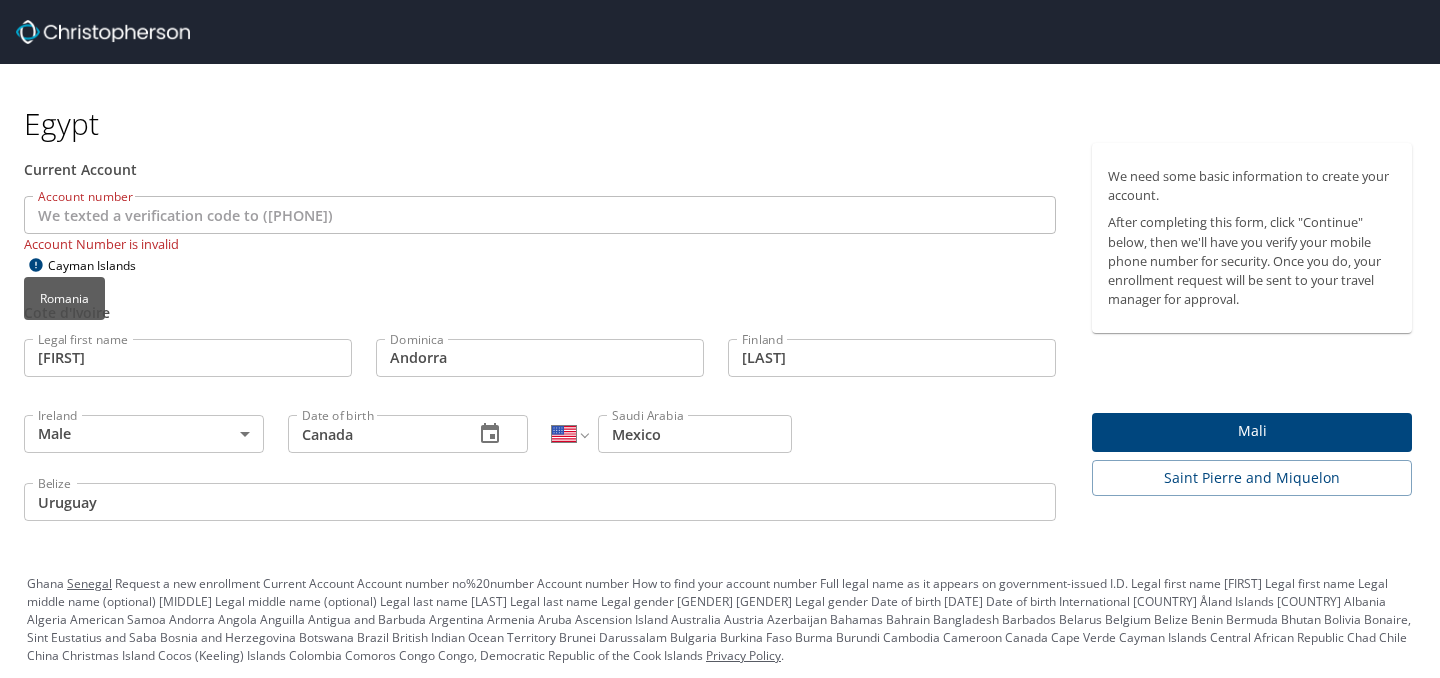 click on "Cayman Islands" at bounding box center [149, 265] 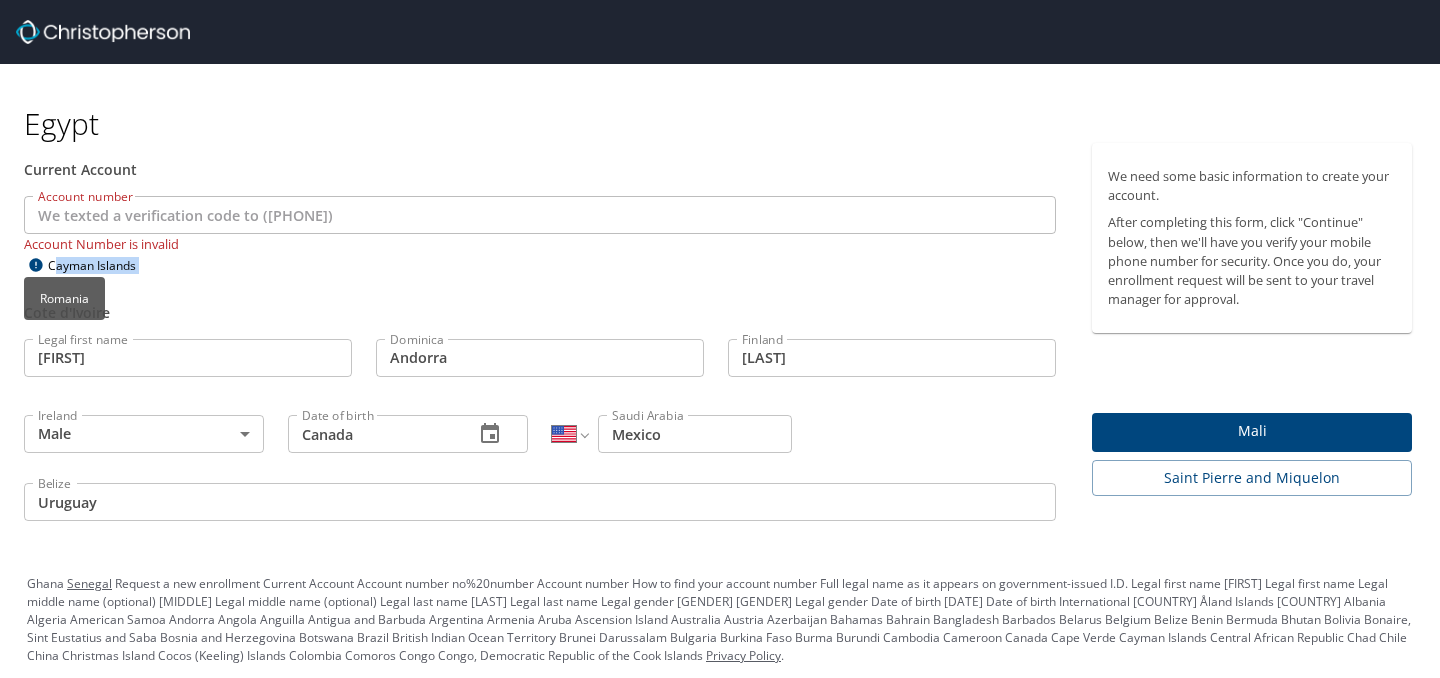 click on "Cayman Islands" at bounding box center (149, 265) 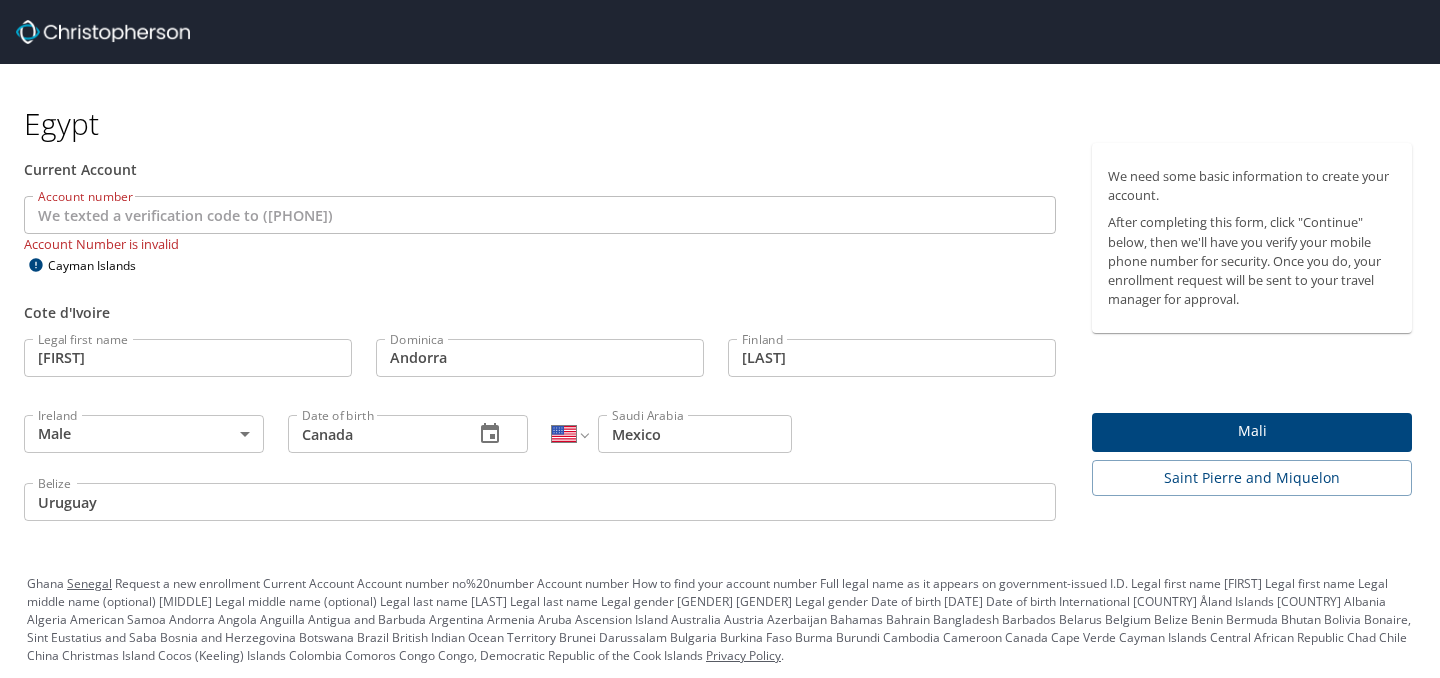 click on "Cayman Islands" at bounding box center [149, 265] 